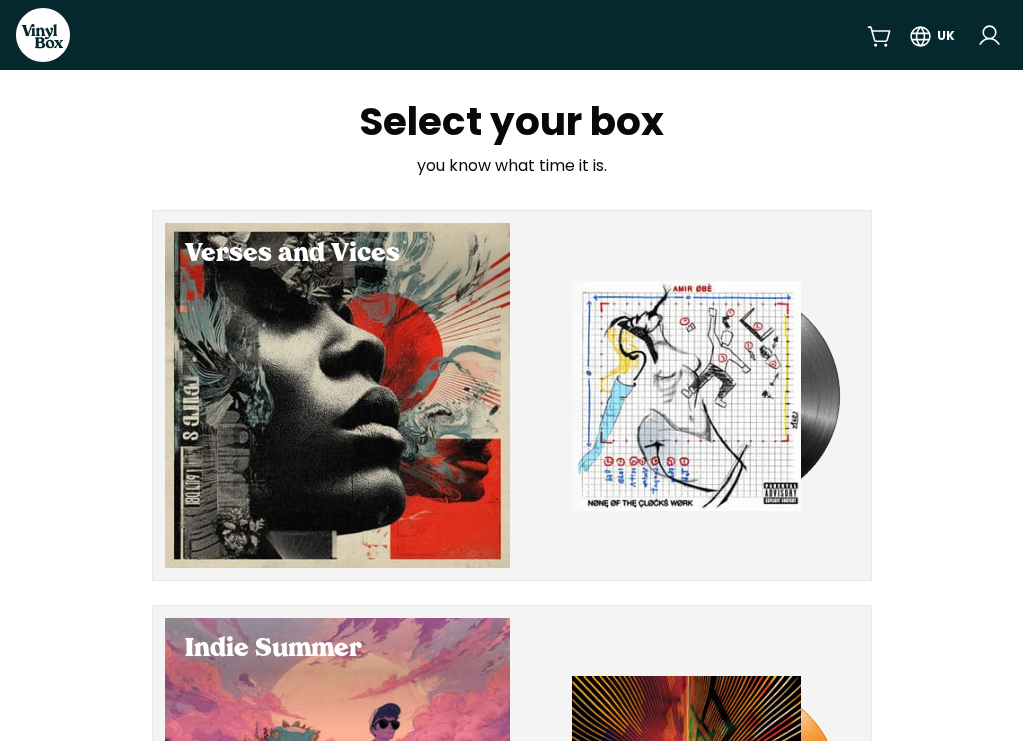 scroll, scrollTop: 4, scrollLeft: 0, axis: vertical 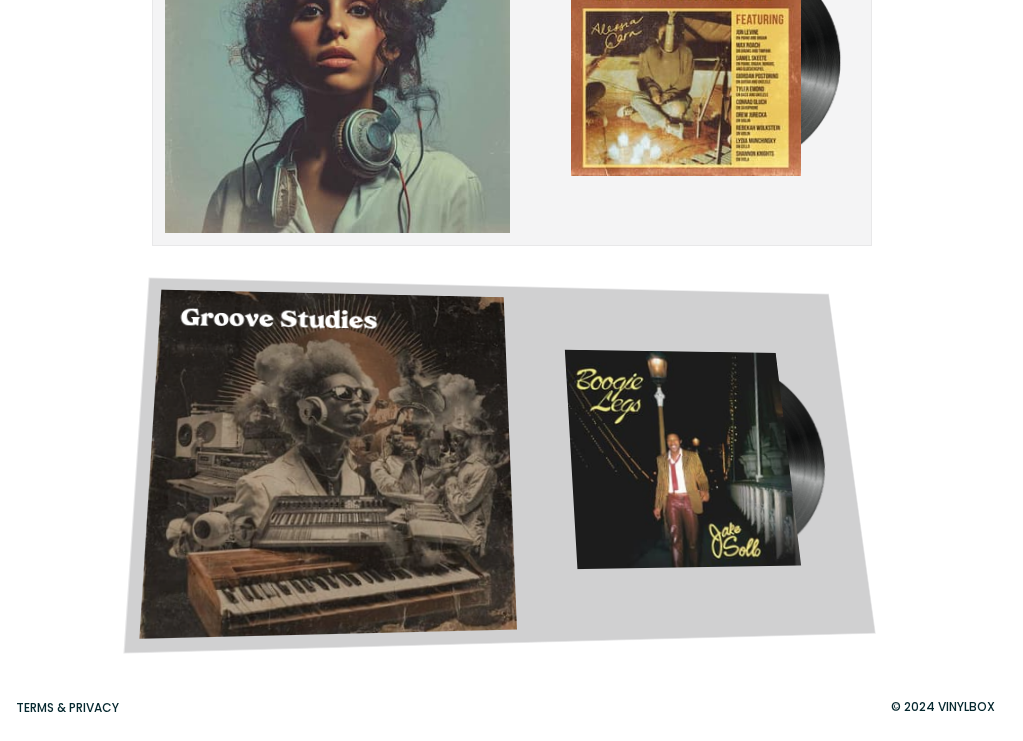 click at bounding box center [684, 463] 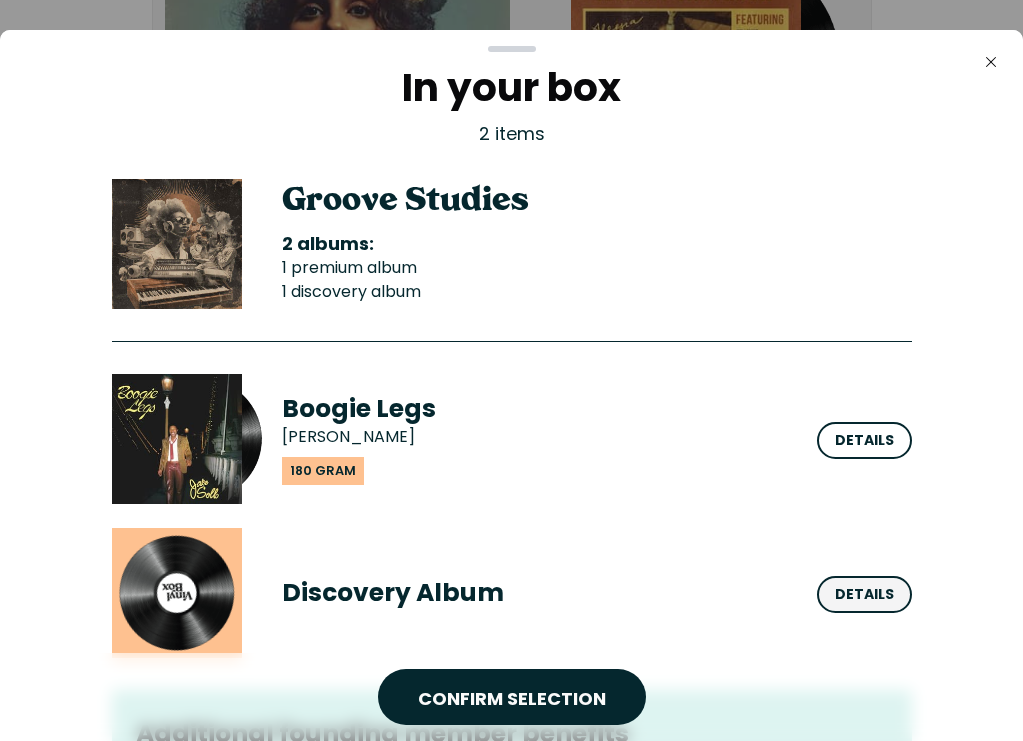 click on "Details" at bounding box center [864, 593] 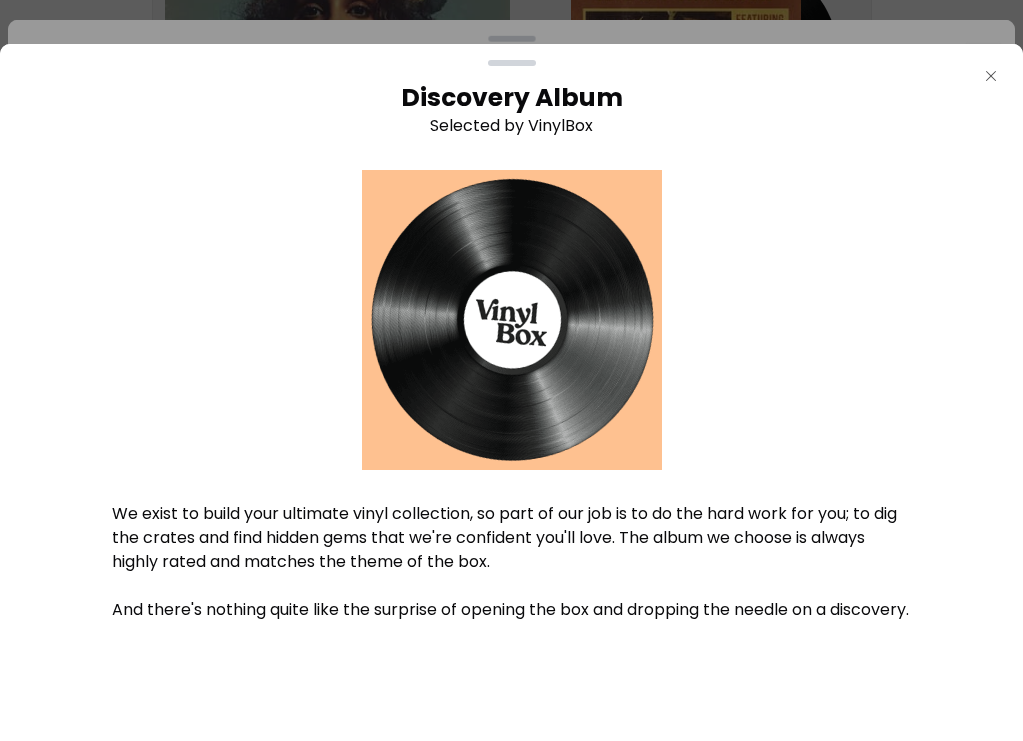 click 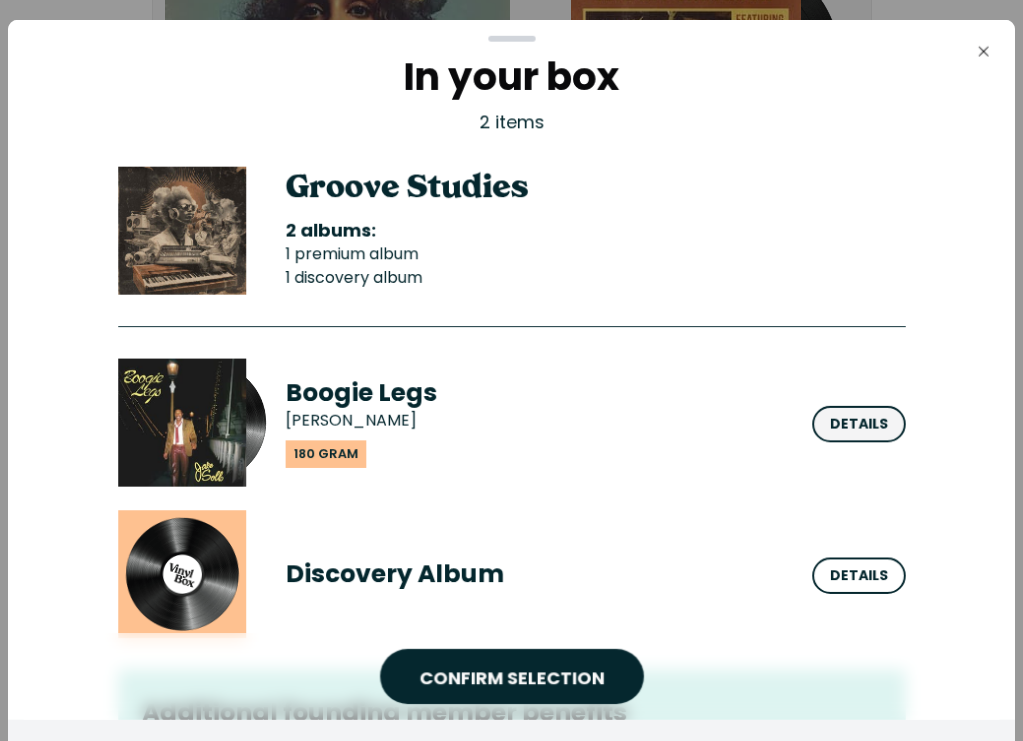 click on "Details" at bounding box center (858, 423) 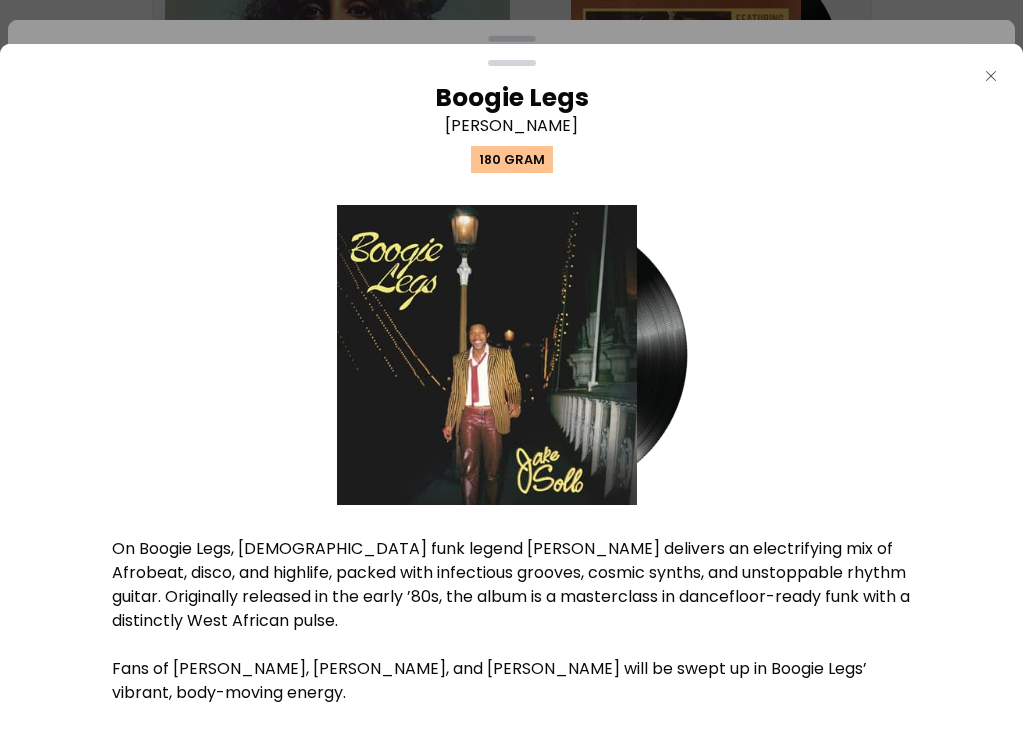 click on "Close" 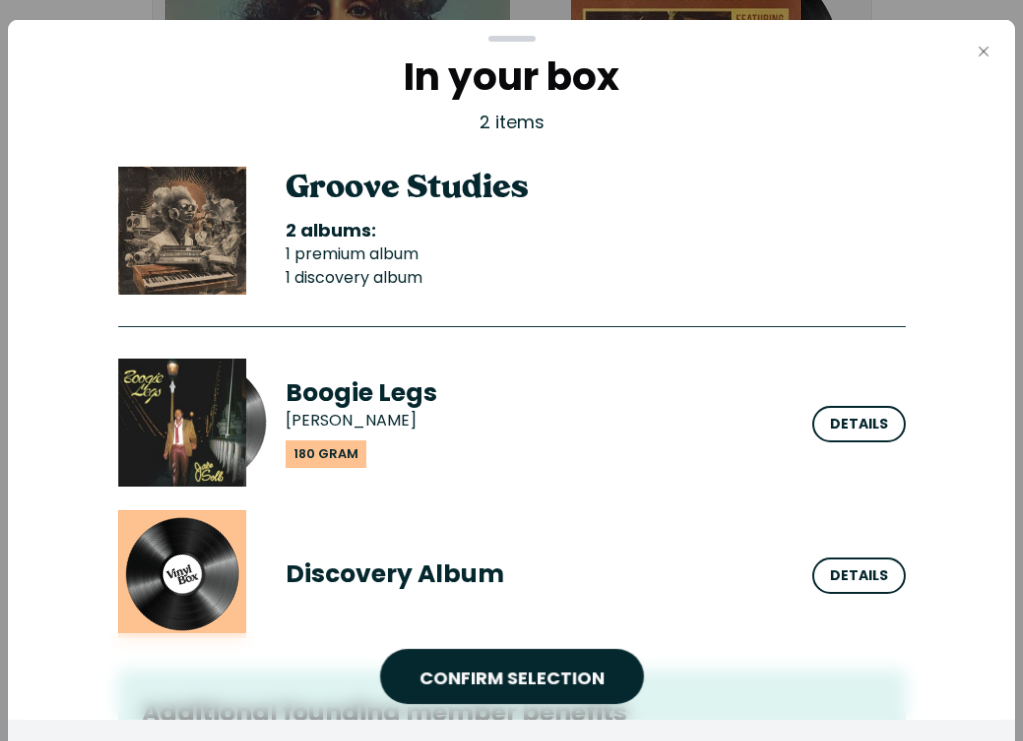 click 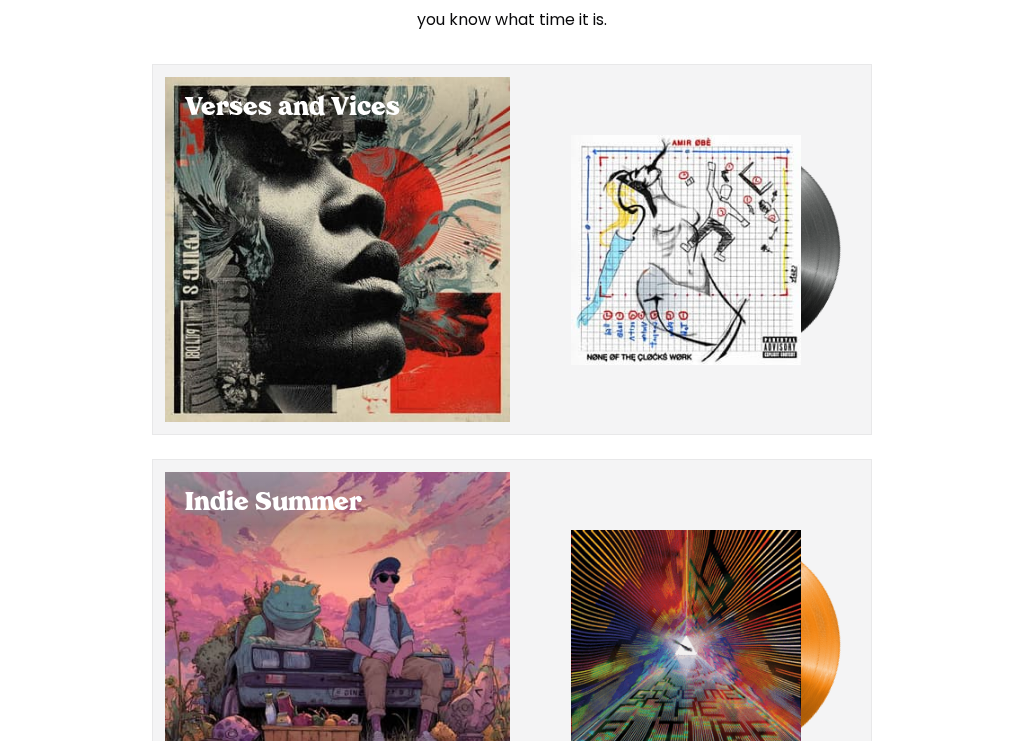 scroll, scrollTop: 137, scrollLeft: 0, axis: vertical 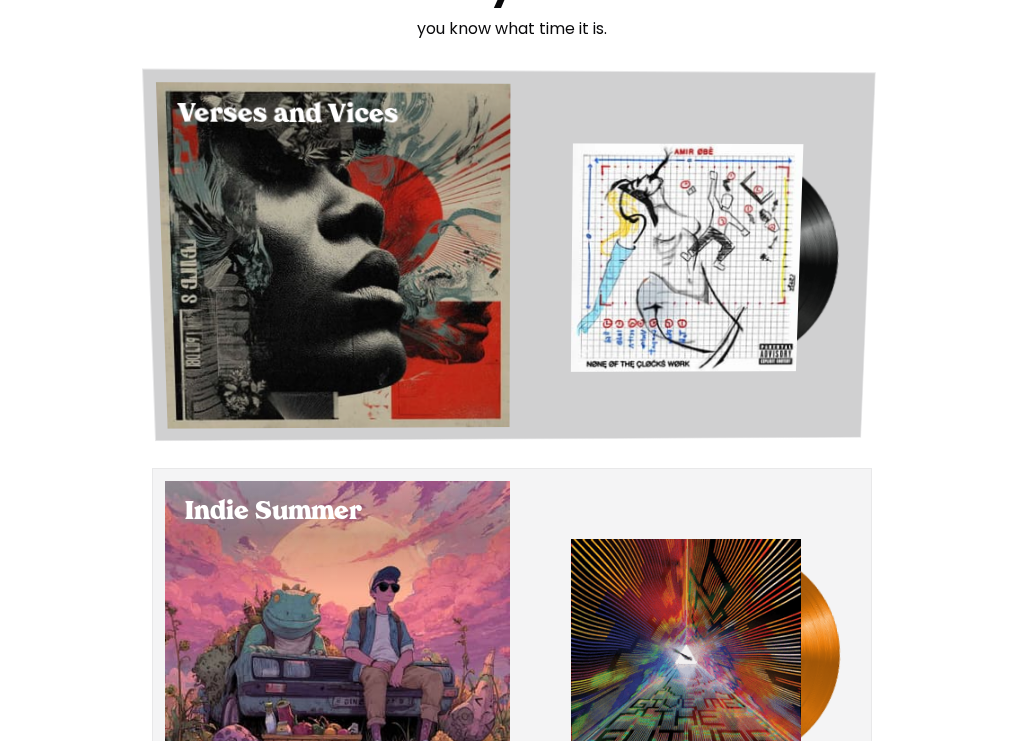 click at bounding box center (687, 255) 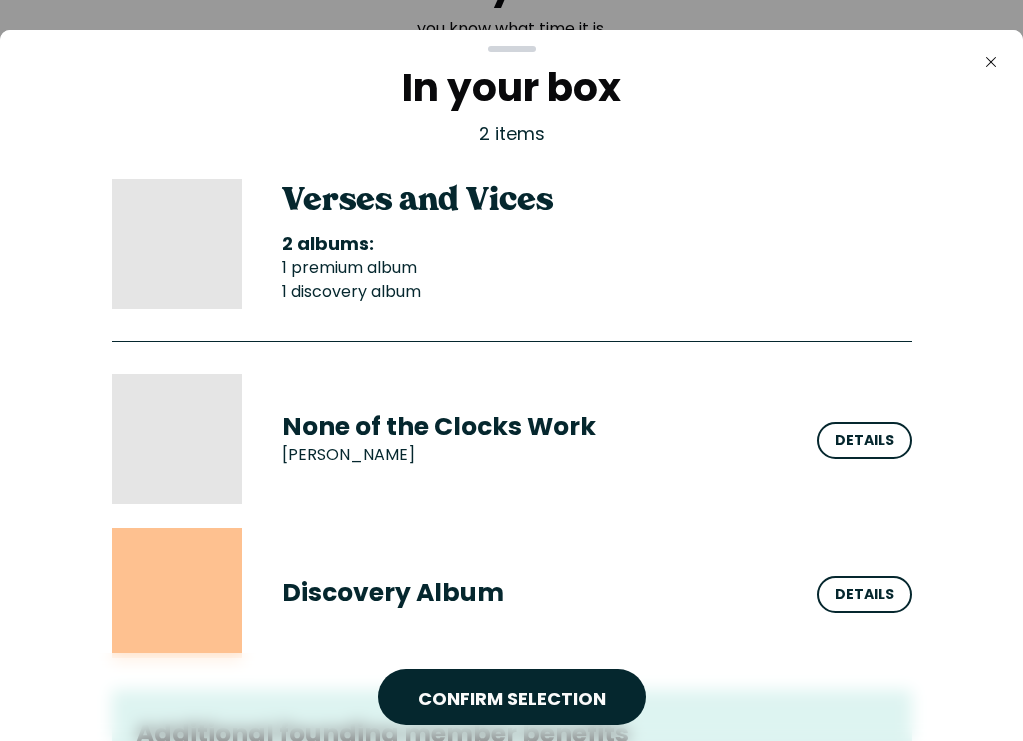 scroll, scrollTop: 0, scrollLeft: 0, axis: both 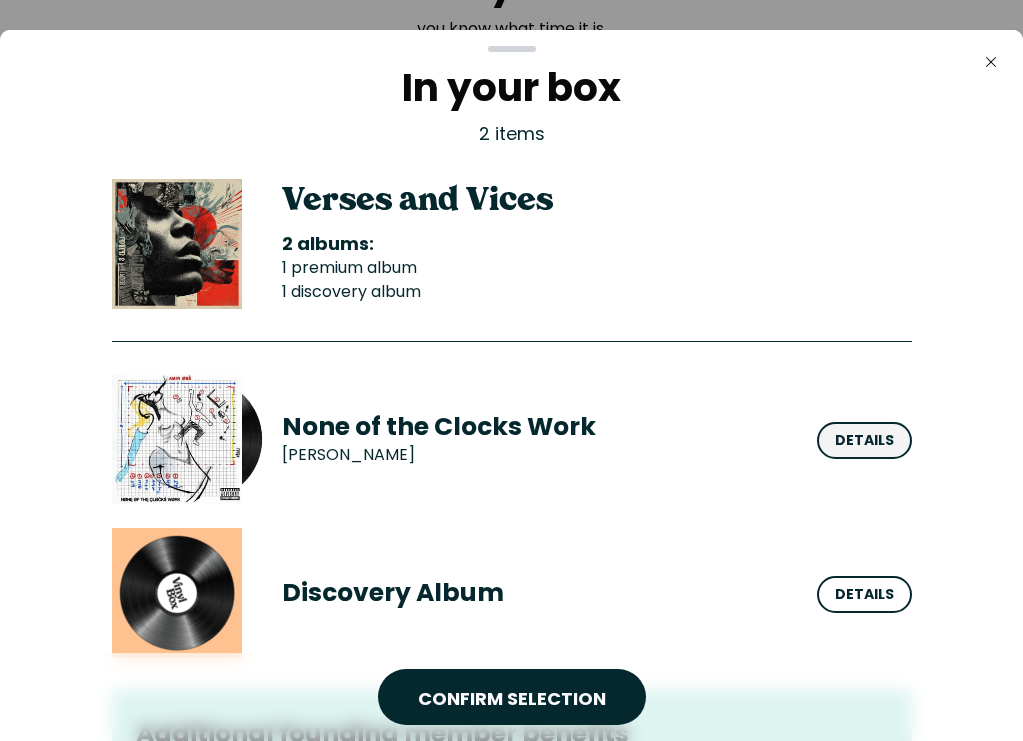 click on "Details" at bounding box center (864, 439) 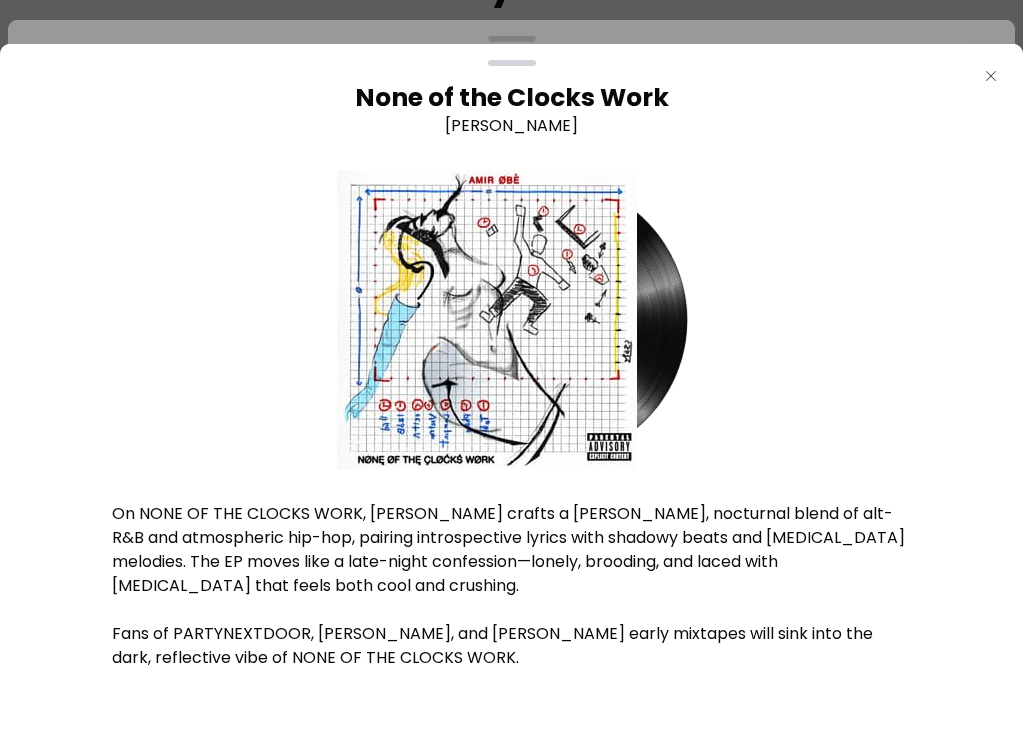 click on "Close" 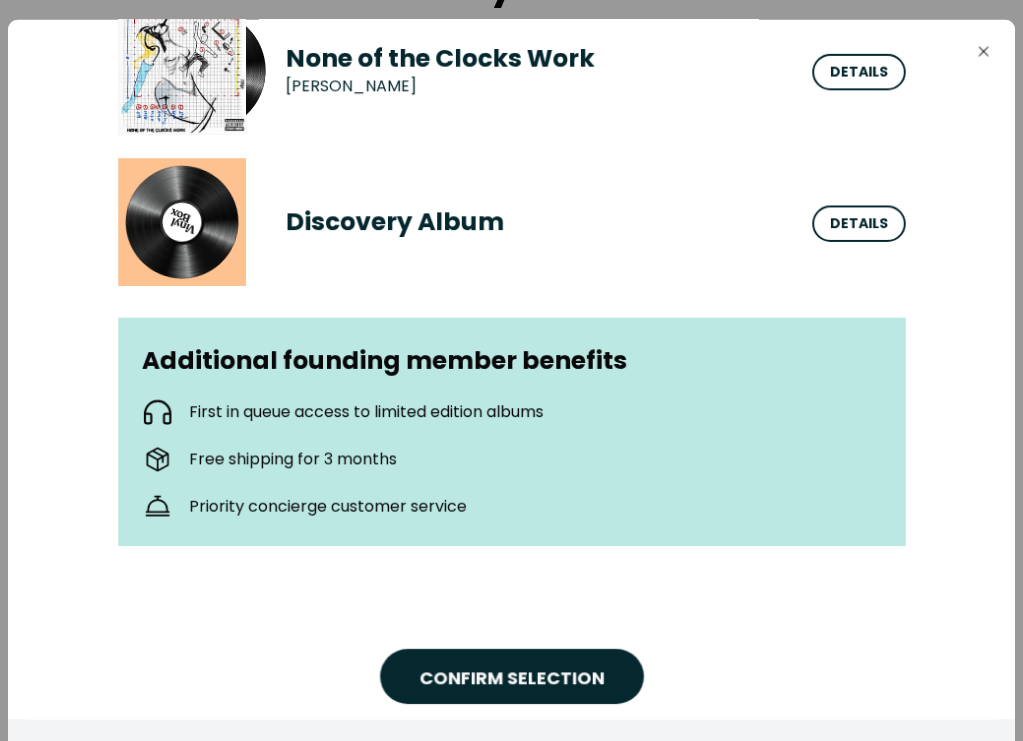 scroll, scrollTop: 357, scrollLeft: 0, axis: vertical 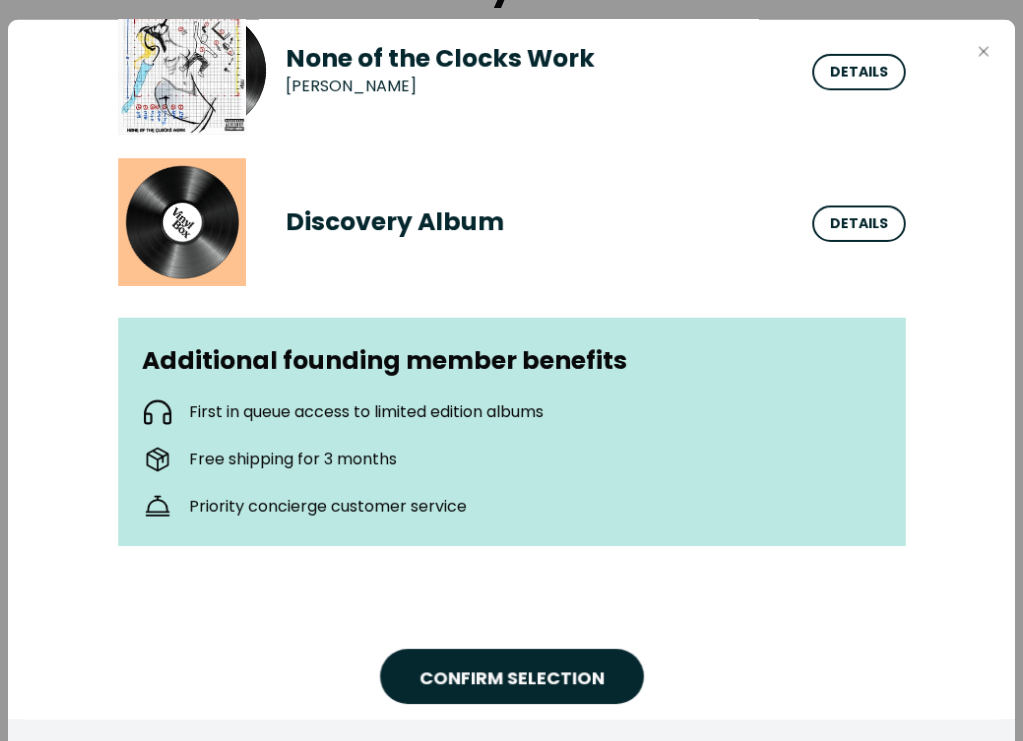 click 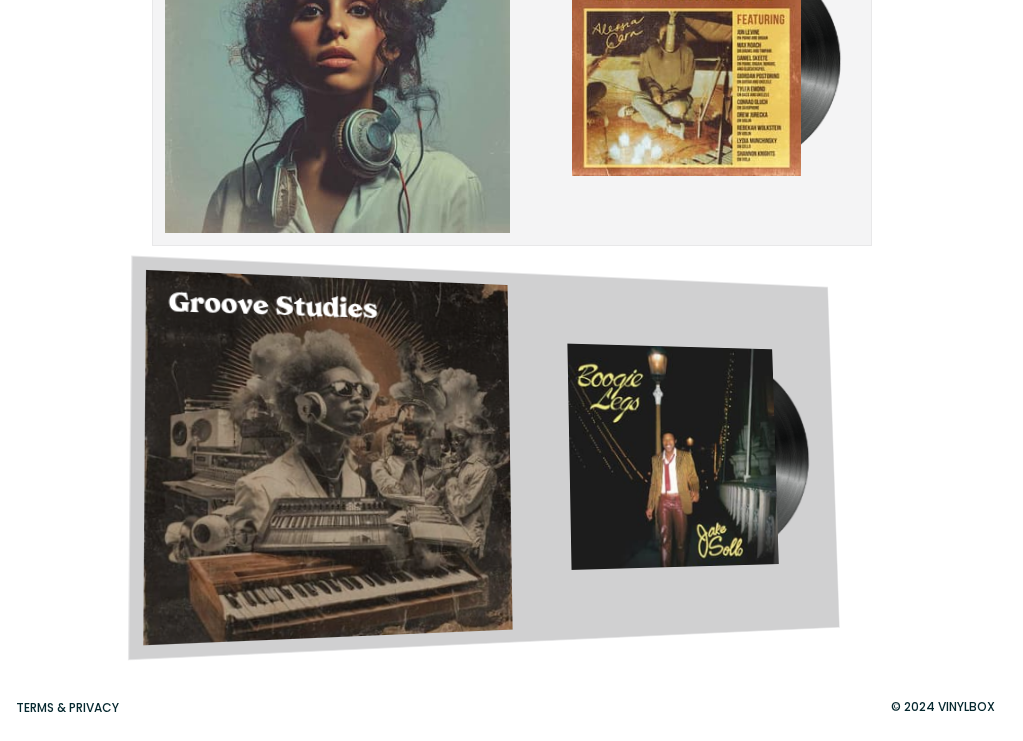 scroll, scrollTop: 1915, scrollLeft: 0, axis: vertical 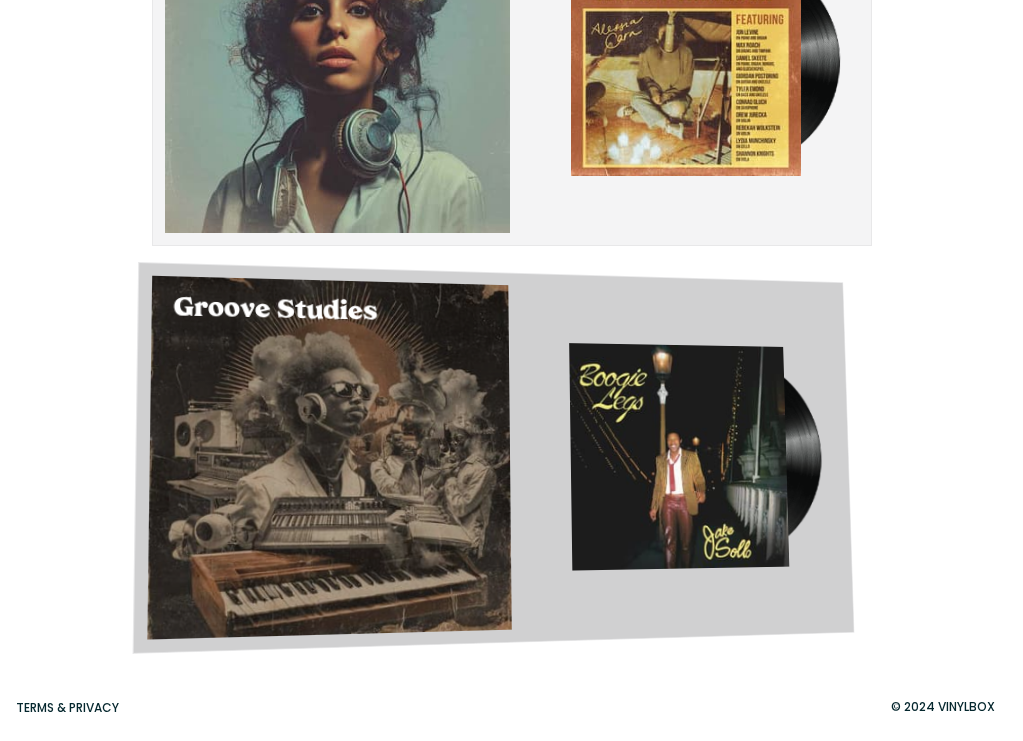 click at bounding box center [678, 456] 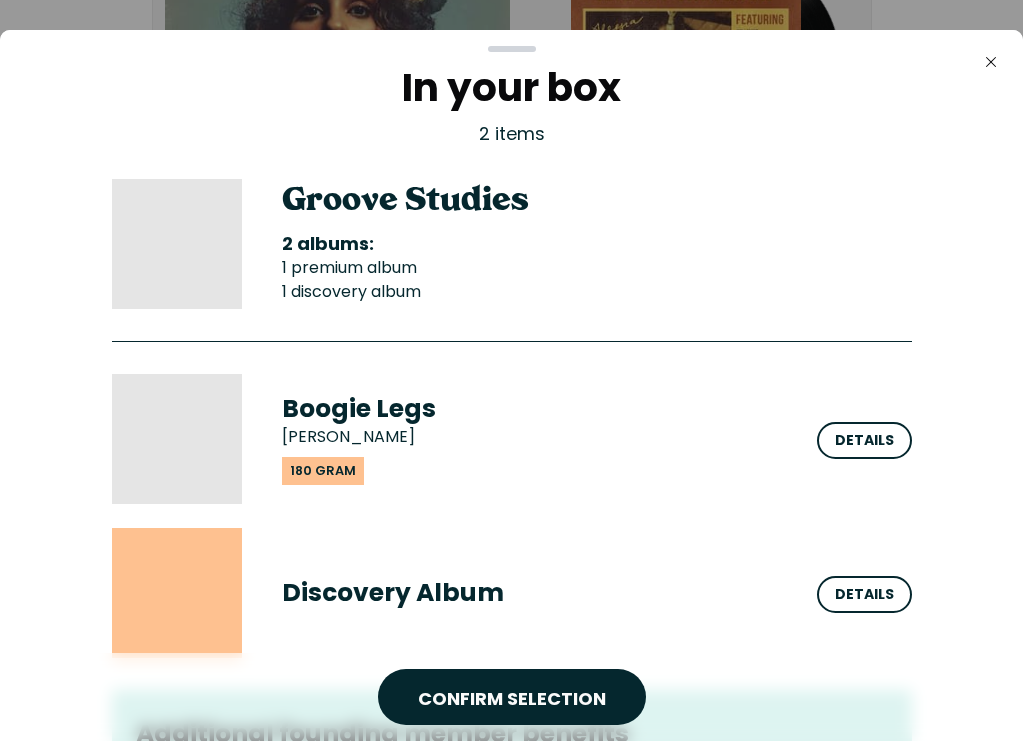 scroll, scrollTop: 0, scrollLeft: 0, axis: both 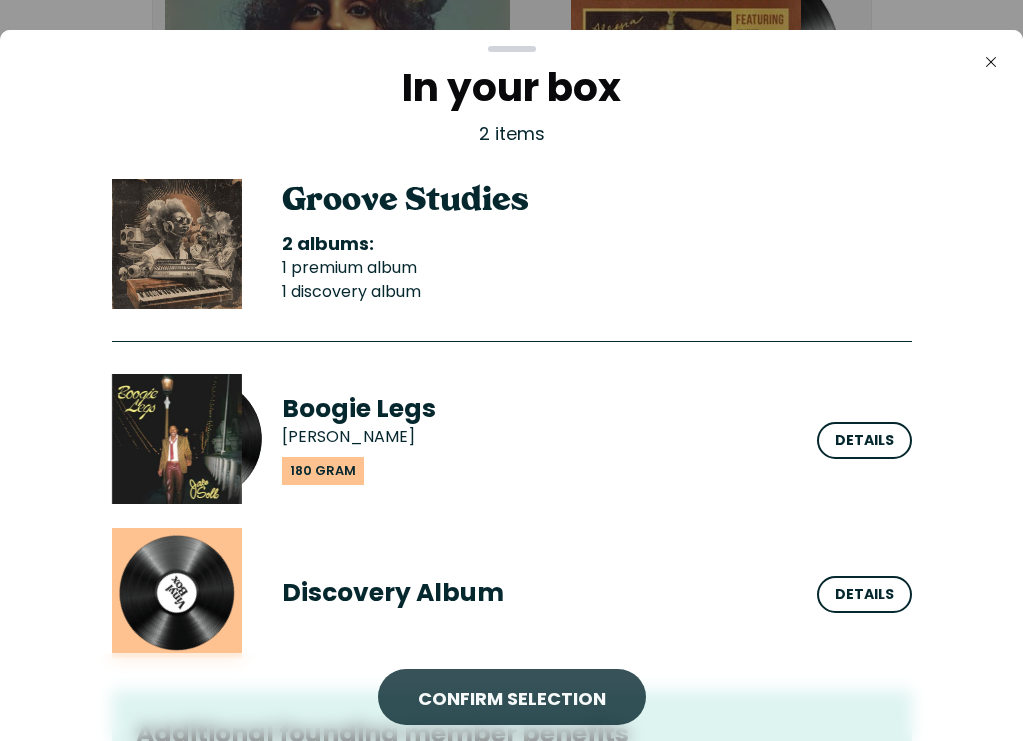 click on "CONFIRM SELECTION" at bounding box center [512, 698] 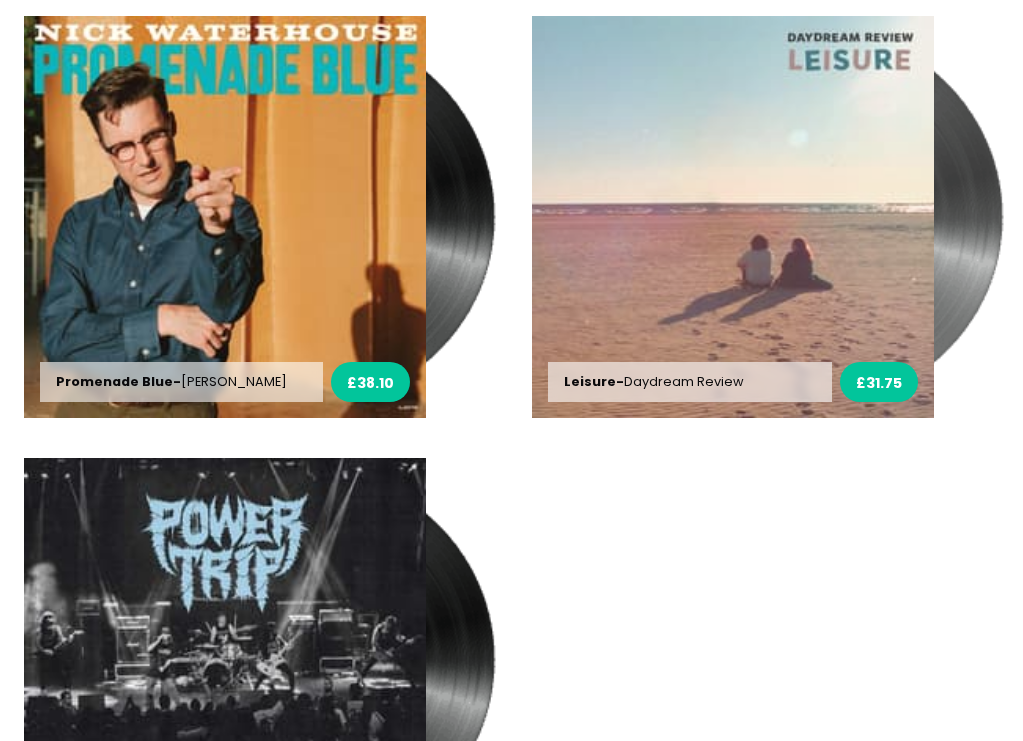 scroll, scrollTop: 4202, scrollLeft: 0, axis: vertical 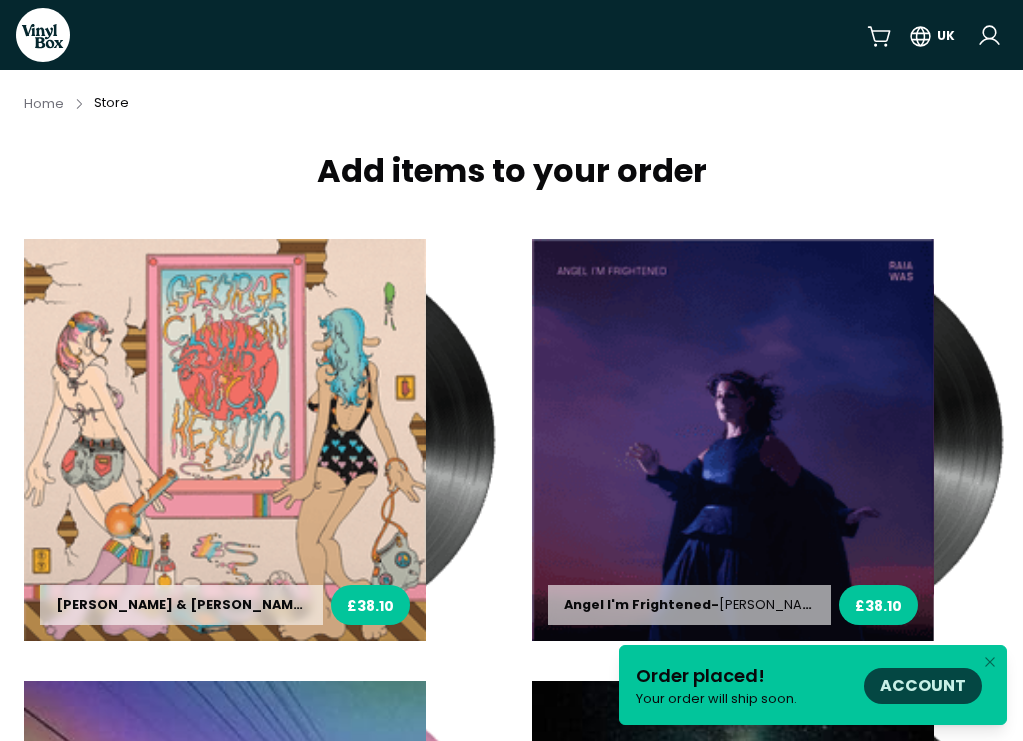 click on "Account" at bounding box center (923, 685) 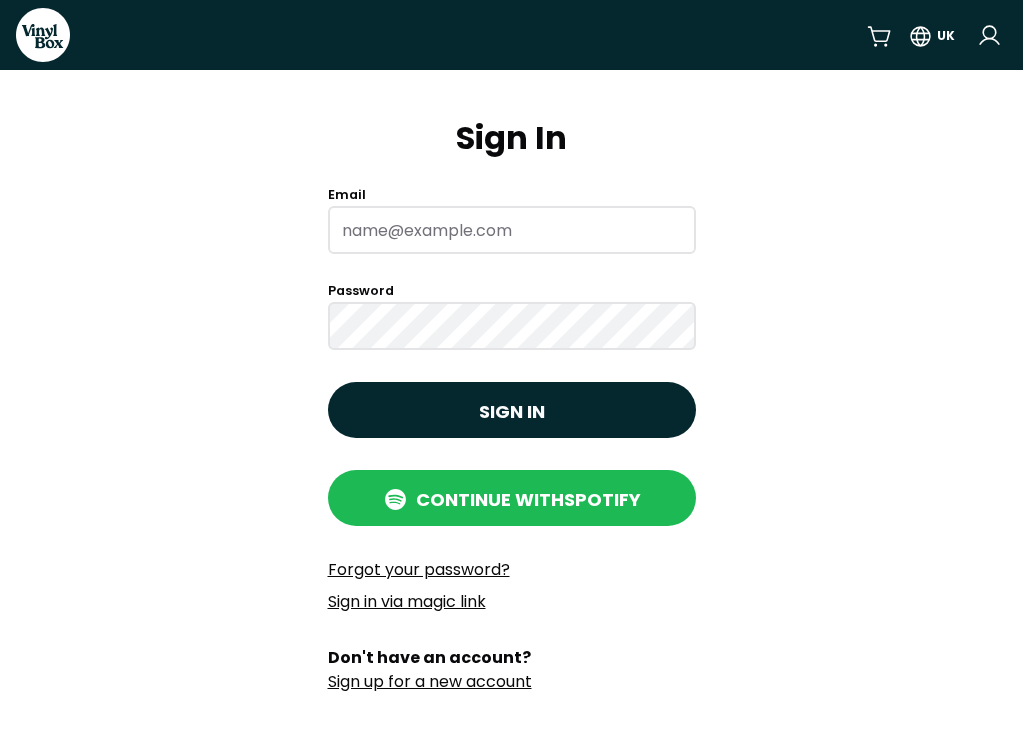 scroll, scrollTop: 0, scrollLeft: 0, axis: both 